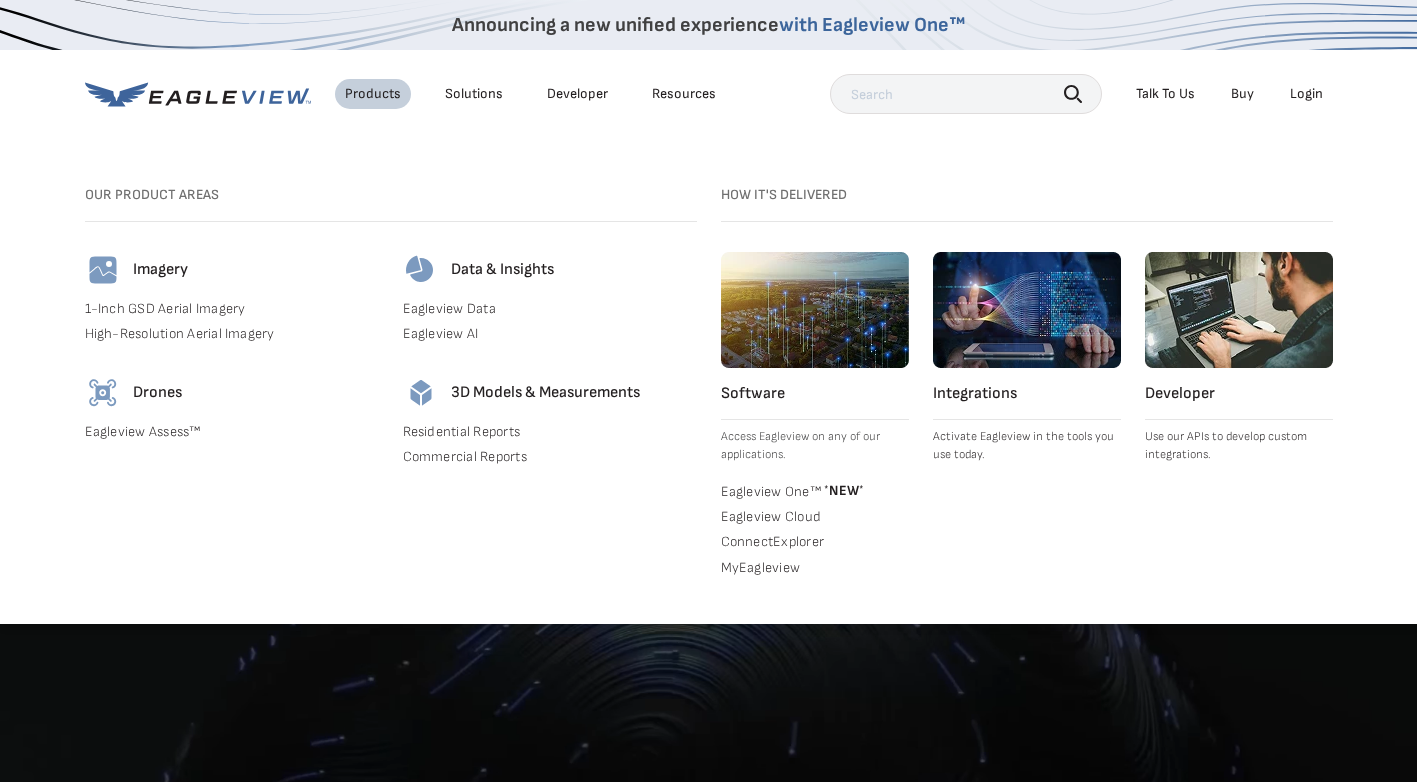 scroll, scrollTop: 400, scrollLeft: 0, axis: vertical 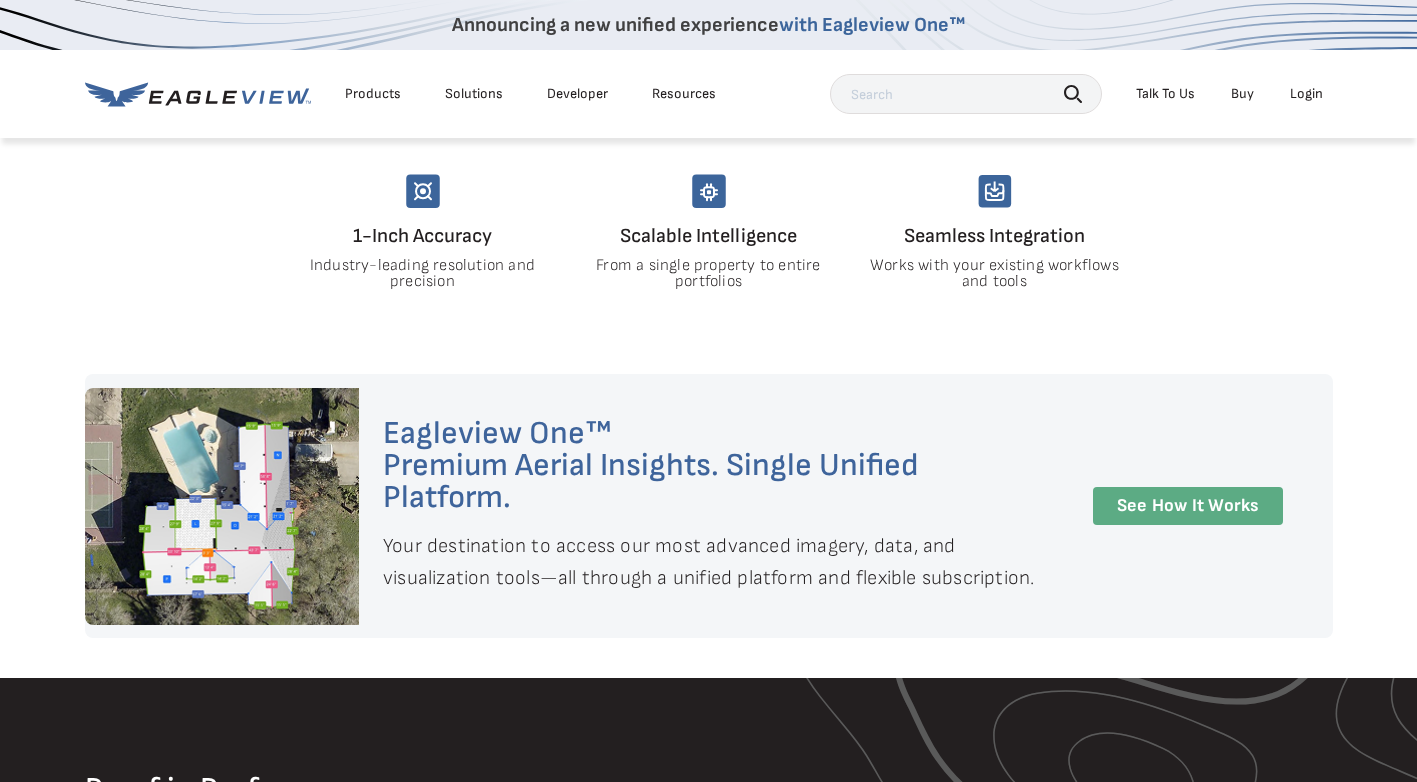 click on "See How It Works" at bounding box center (1188, 506) 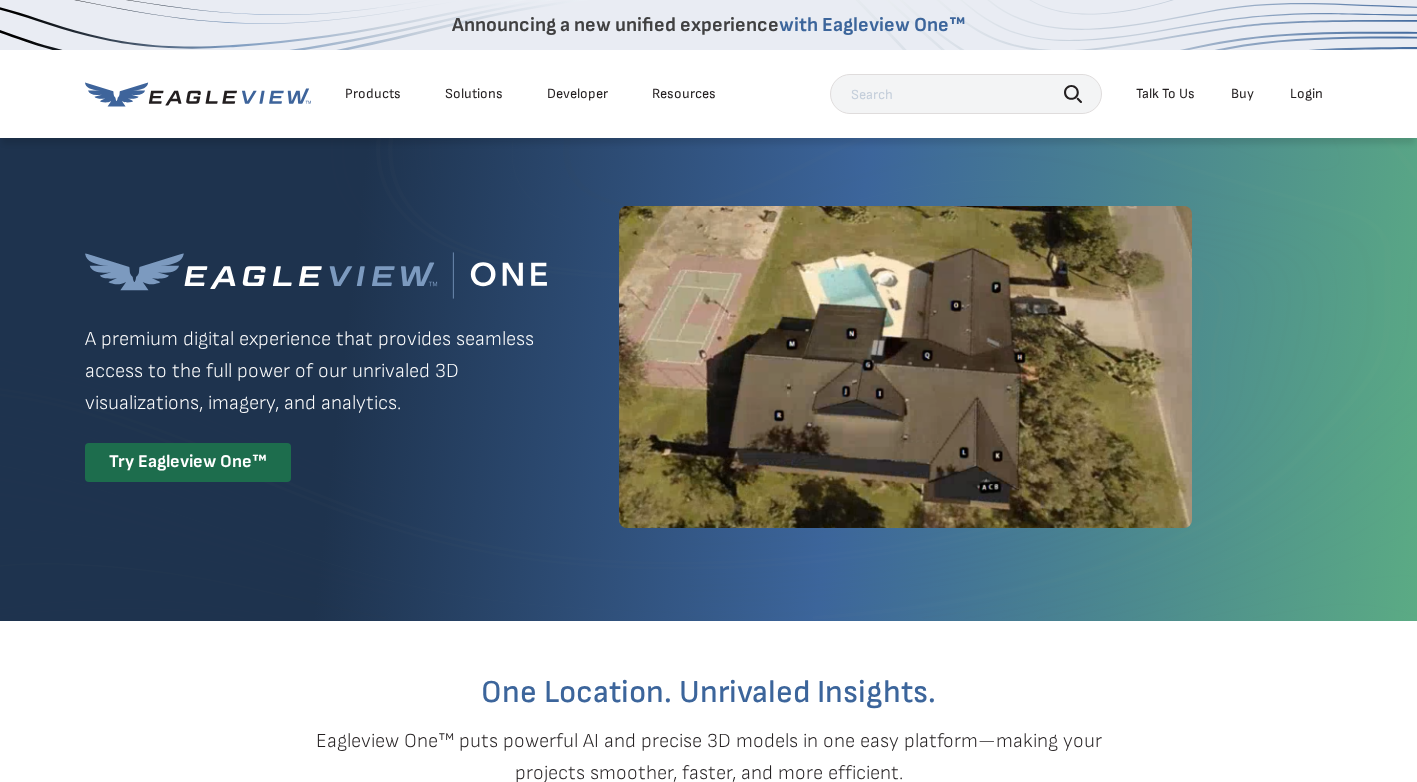 scroll, scrollTop: 0, scrollLeft: 0, axis: both 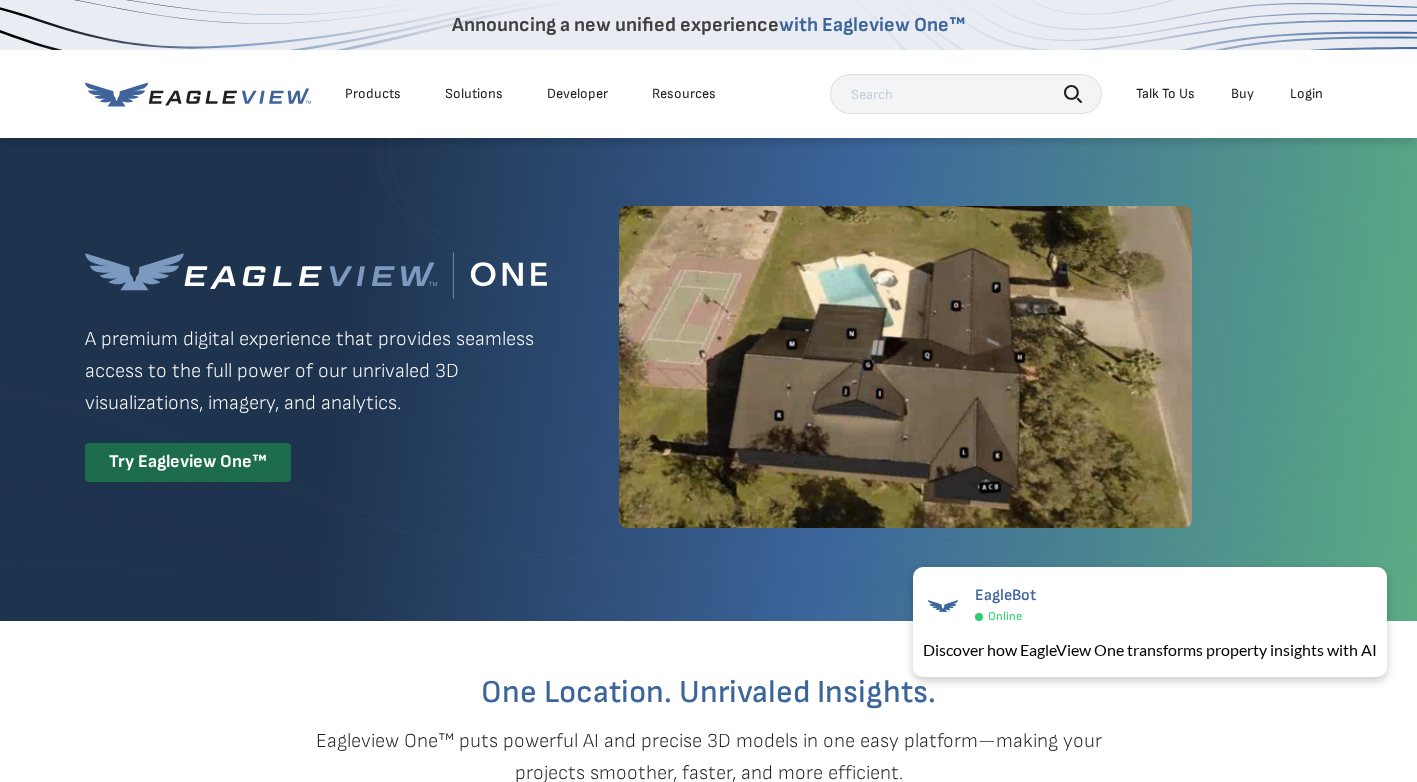 click on "Try Eagleview One™" at bounding box center (188, 462) 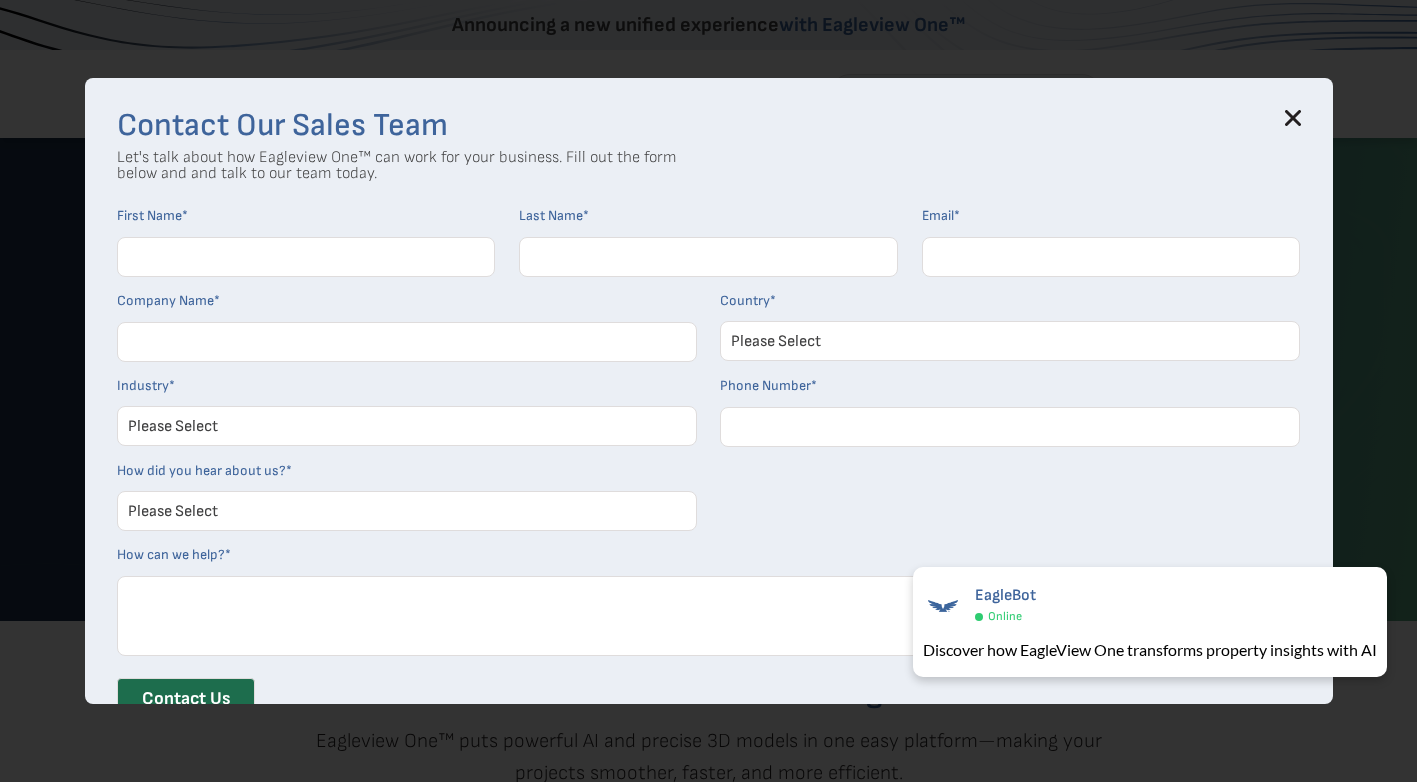 click 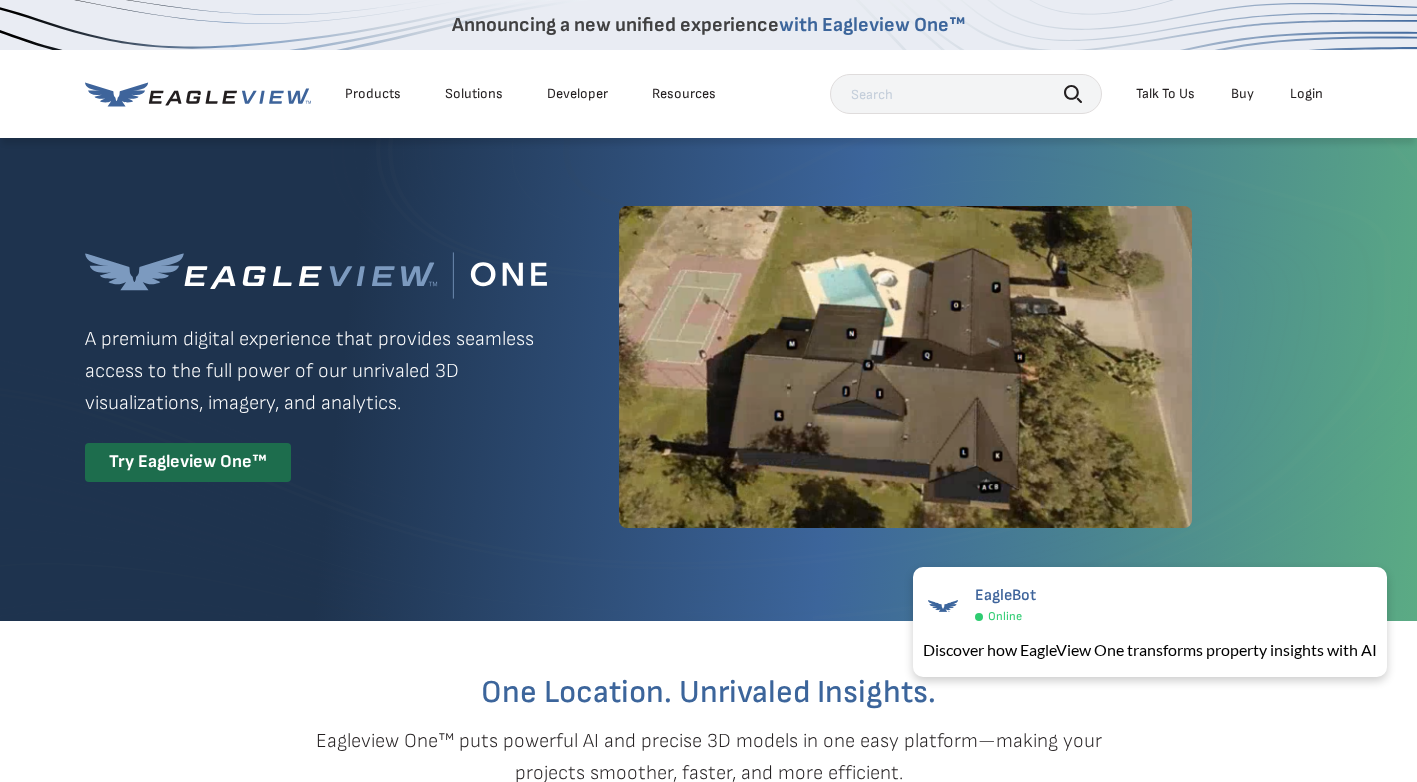 click on "Solutions" at bounding box center (474, 94) 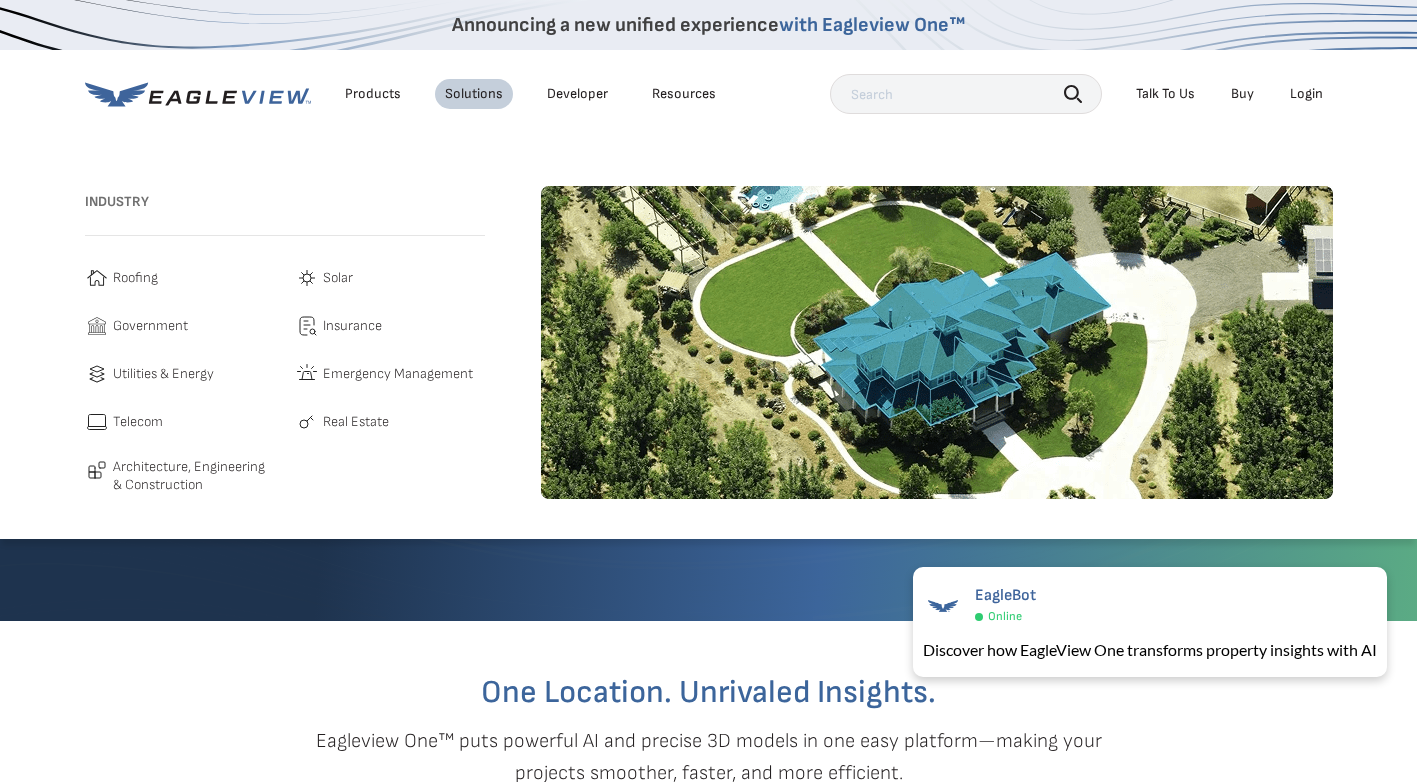 click on "Roofing" at bounding box center [135, 278] 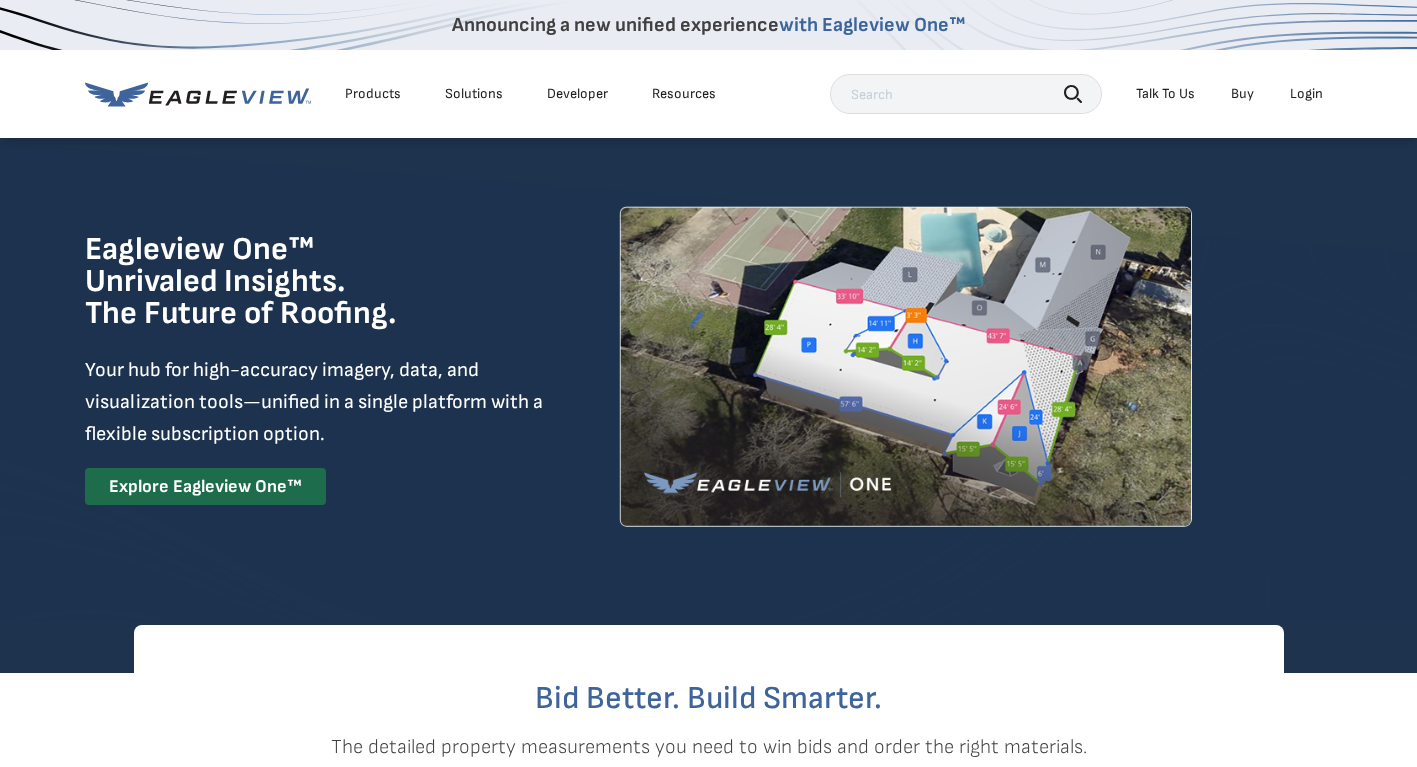scroll, scrollTop: 0, scrollLeft: 0, axis: both 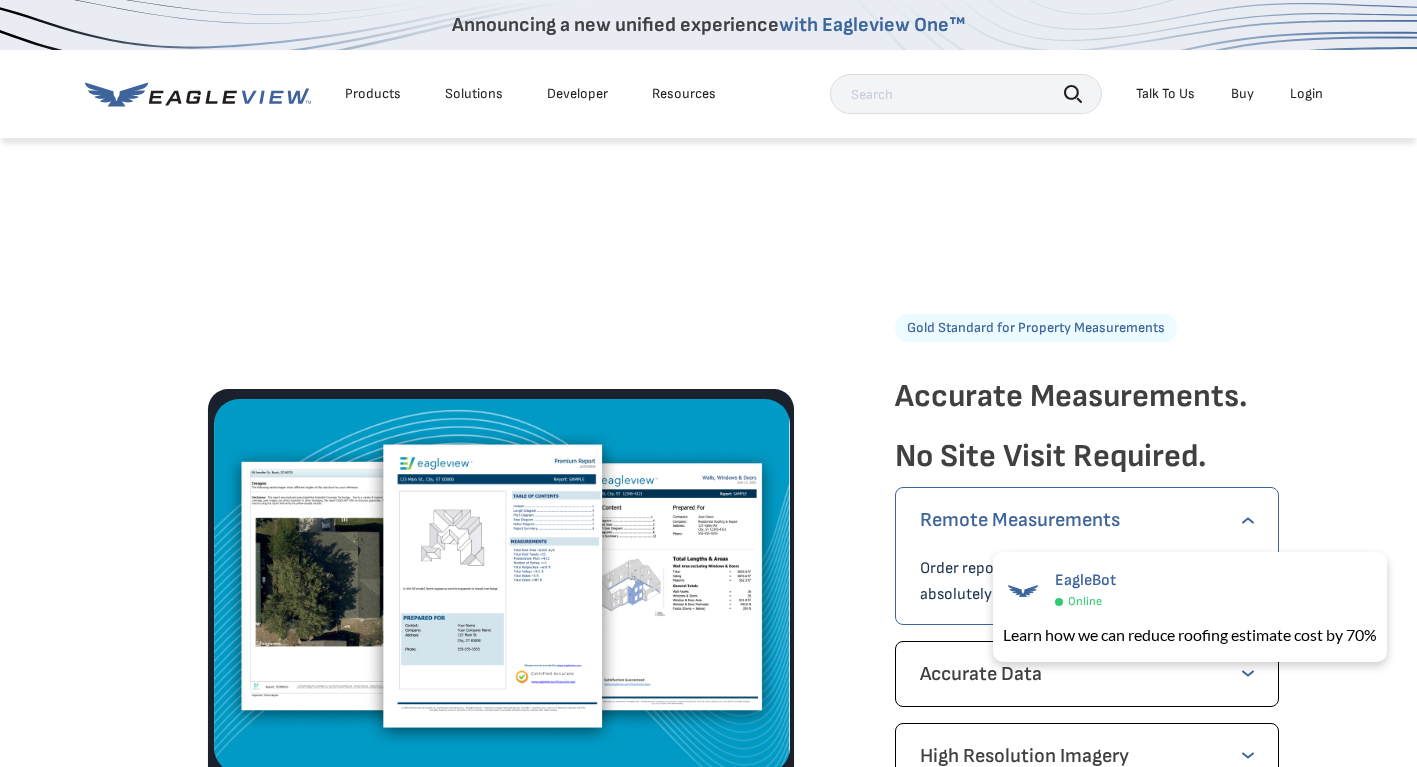 click on "Resources" at bounding box center (684, 94) 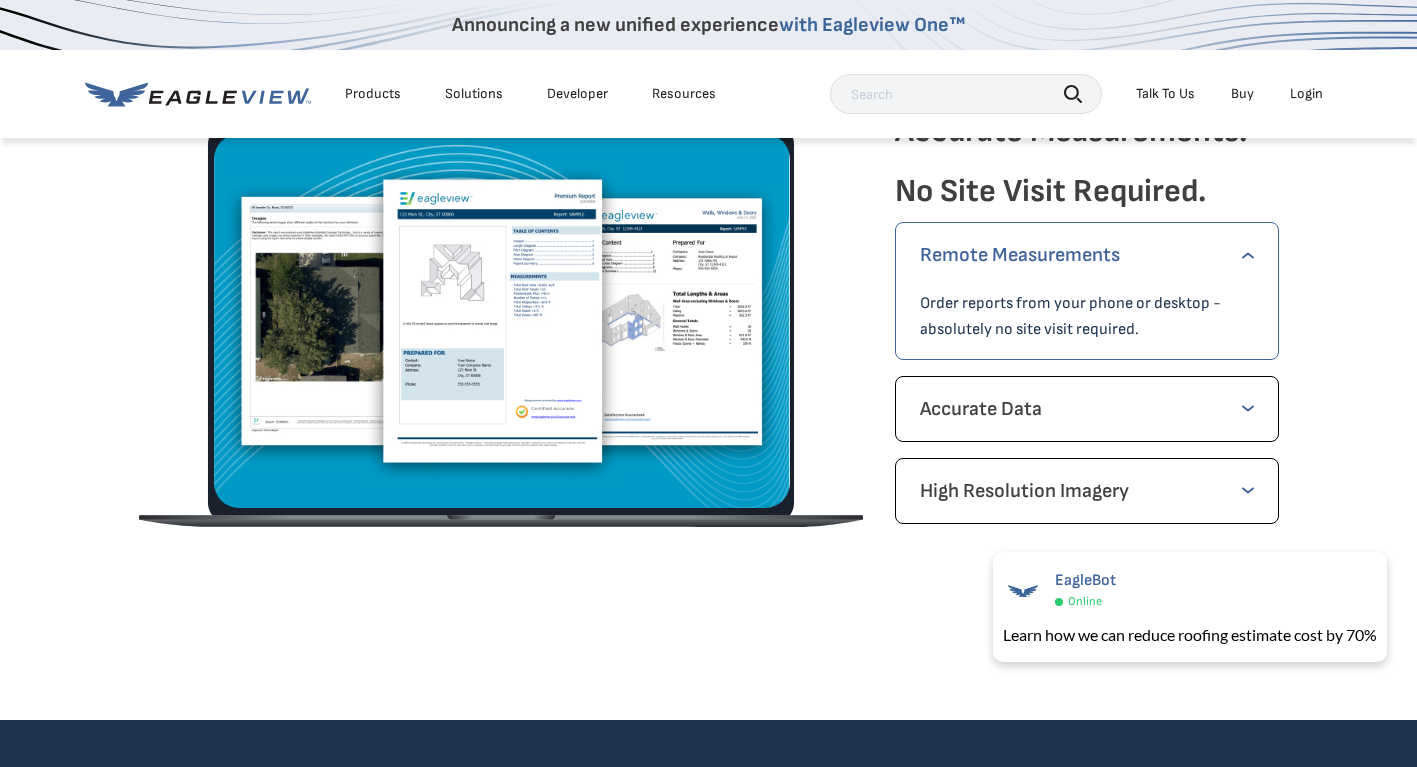 scroll, scrollTop: 2900, scrollLeft: 0, axis: vertical 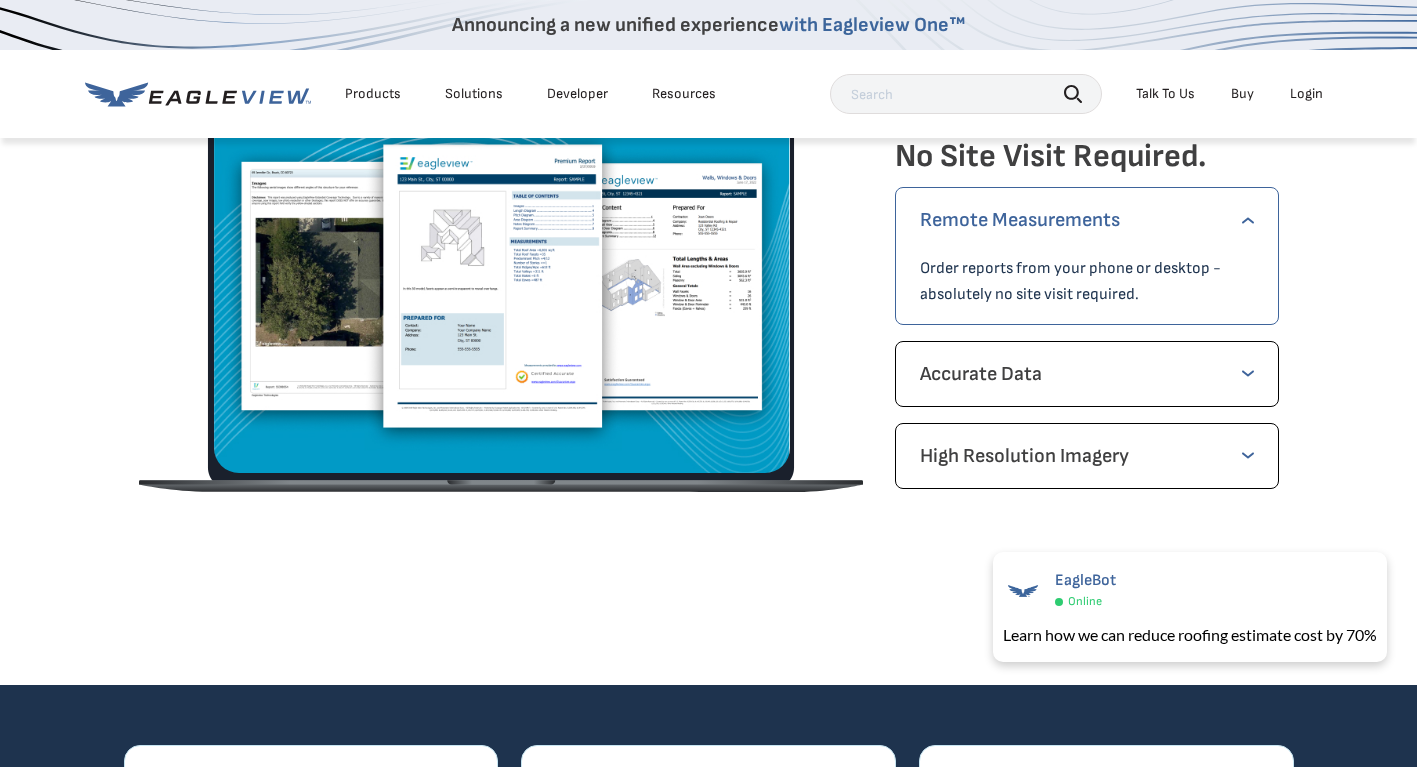 click on "Accurate Data" at bounding box center [1087, 374] 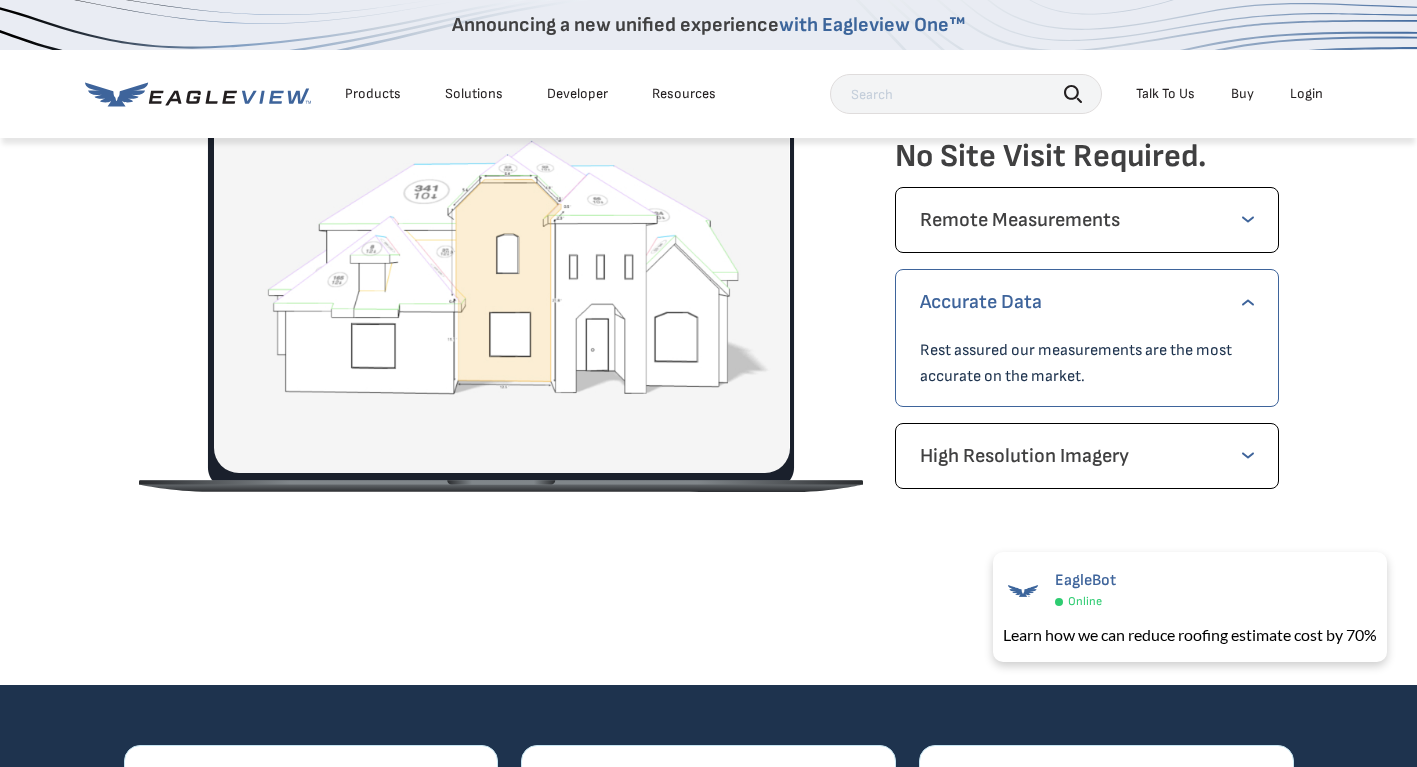 click on "Accurate Data" at bounding box center (1087, 302) 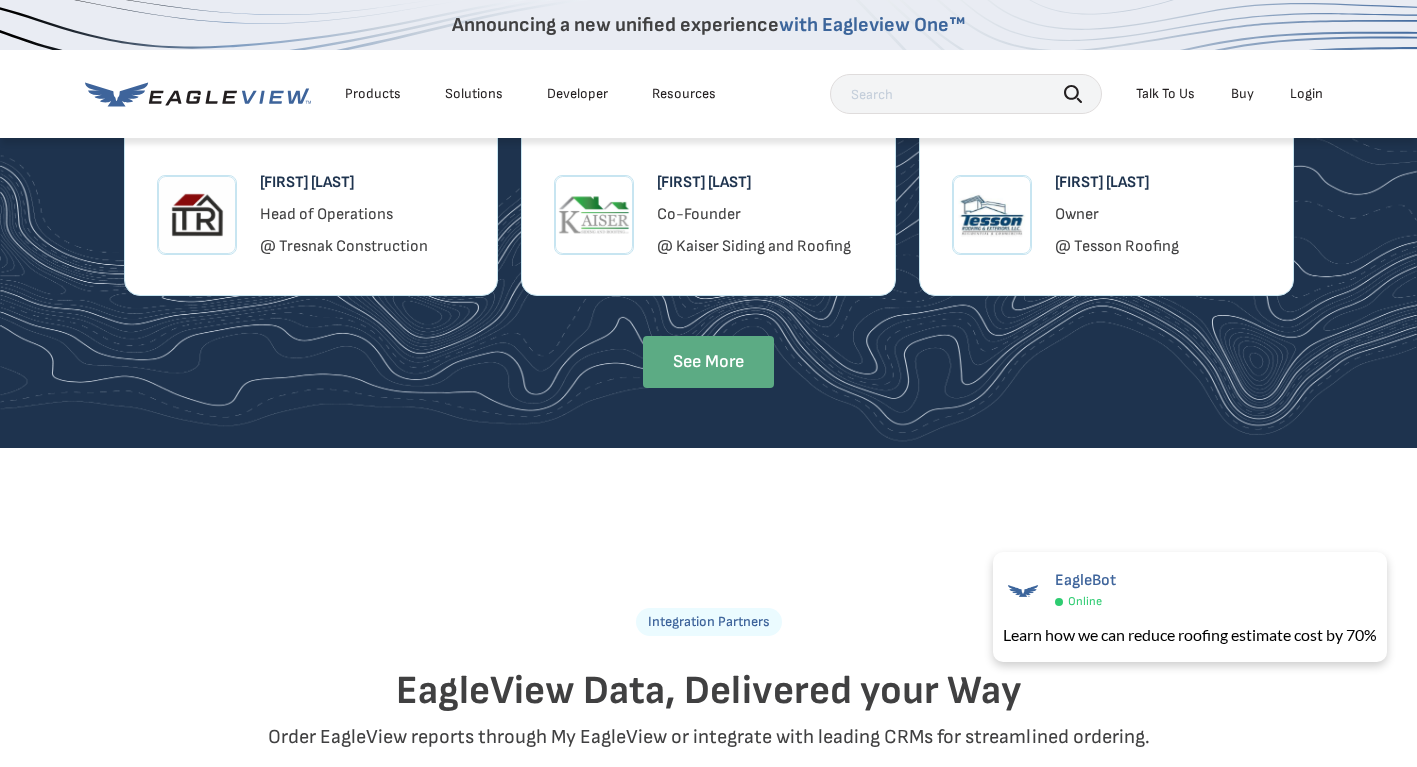 scroll, scrollTop: 3700, scrollLeft: 0, axis: vertical 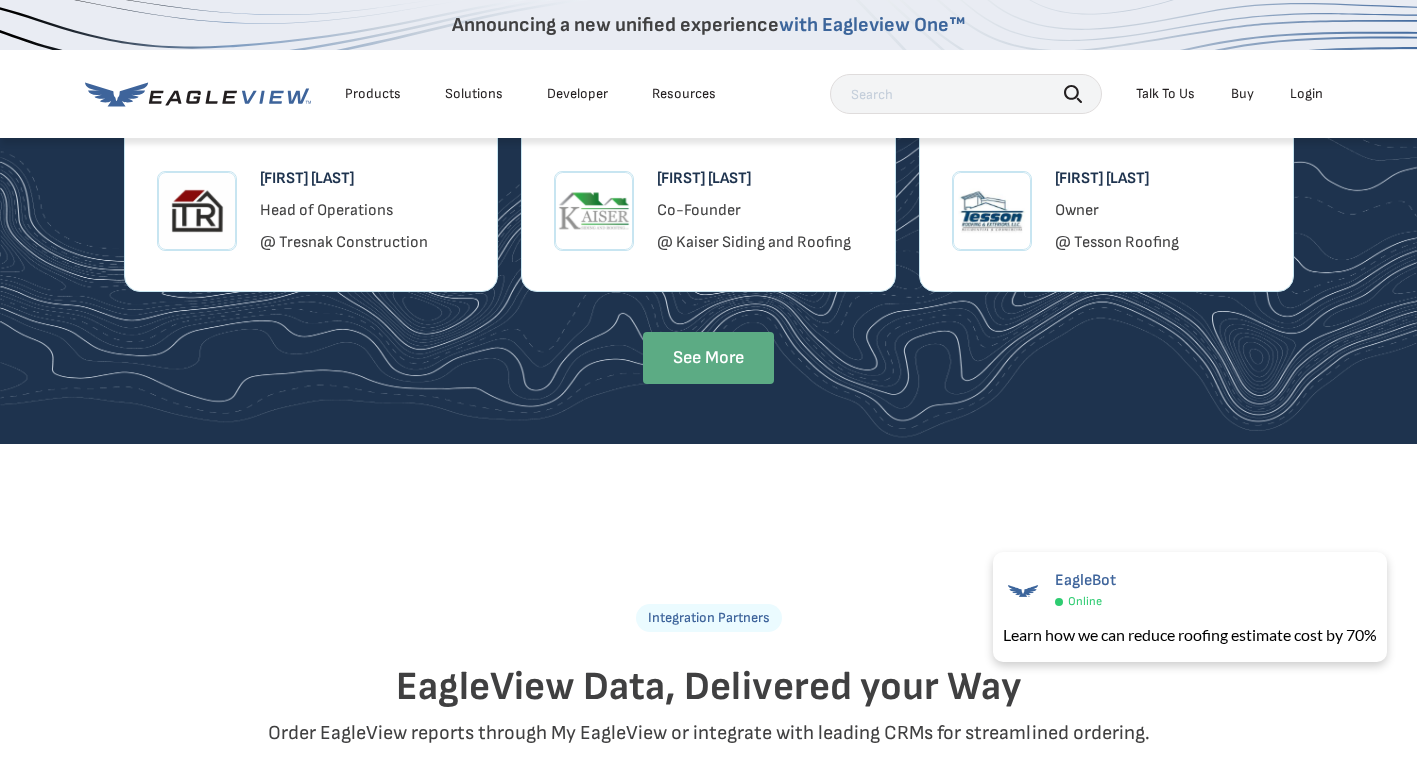 click on "See More" at bounding box center (708, 358) 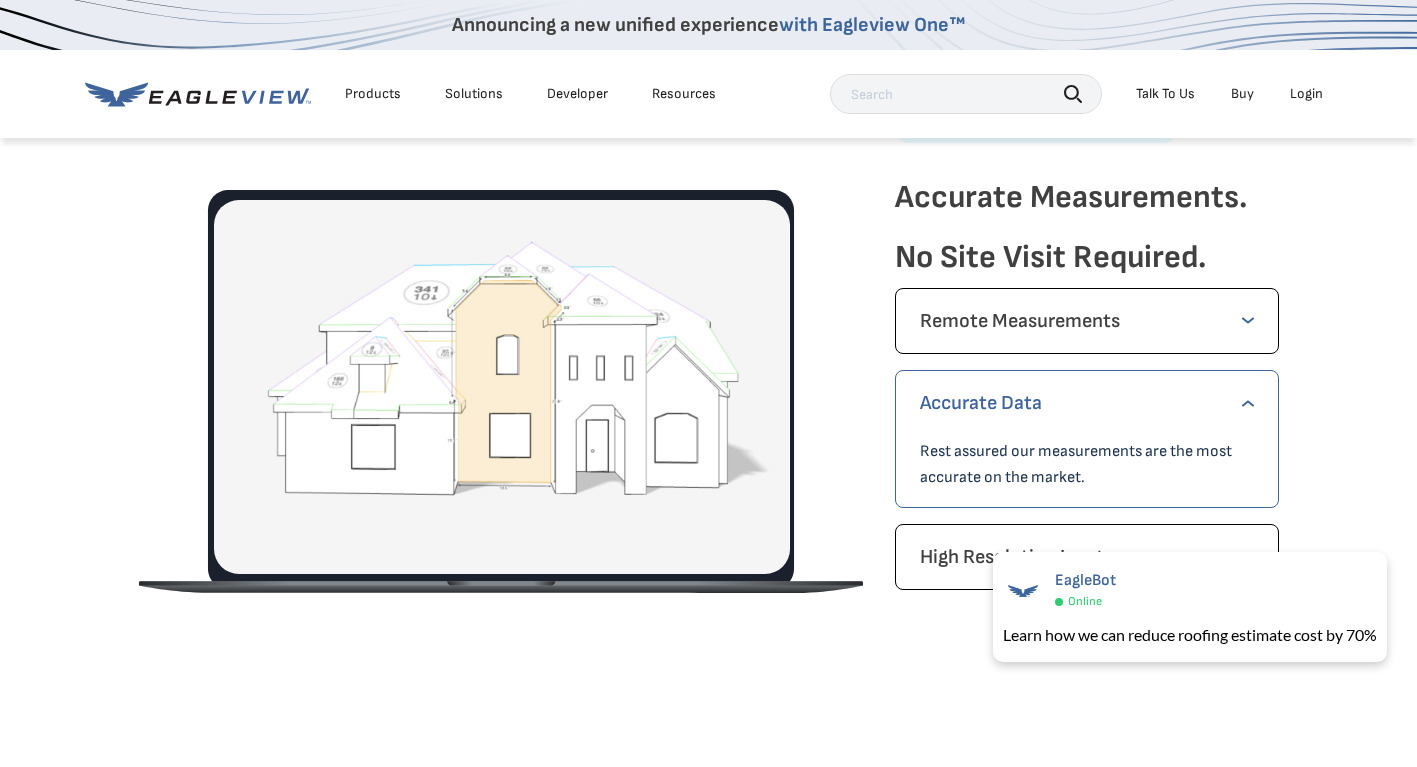 scroll, scrollTop: 2800, scrollLeft: 0, axis: vertical 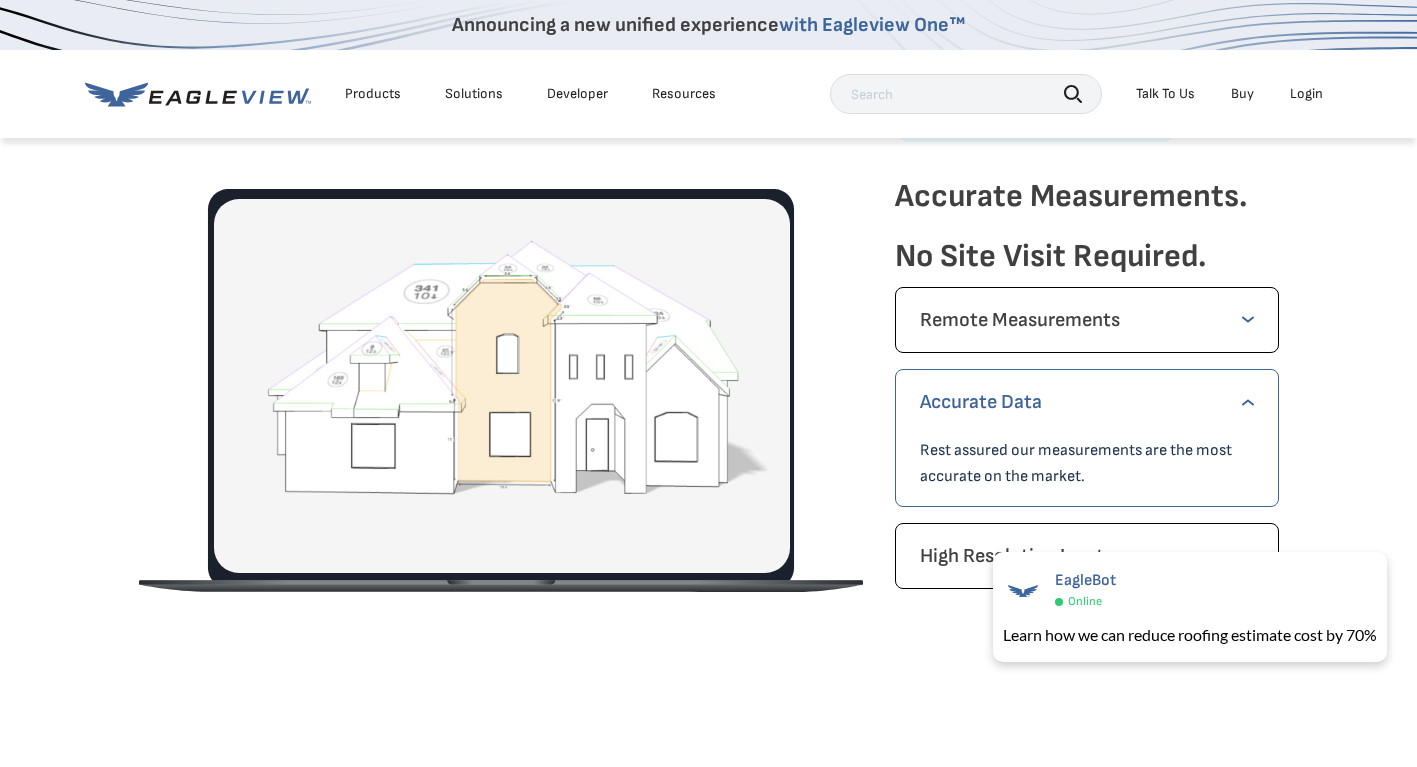 click on "Remote Measurements
Order reports from your phone or desktop - absolutely no site visit required." at bounding box center [1087, 320] 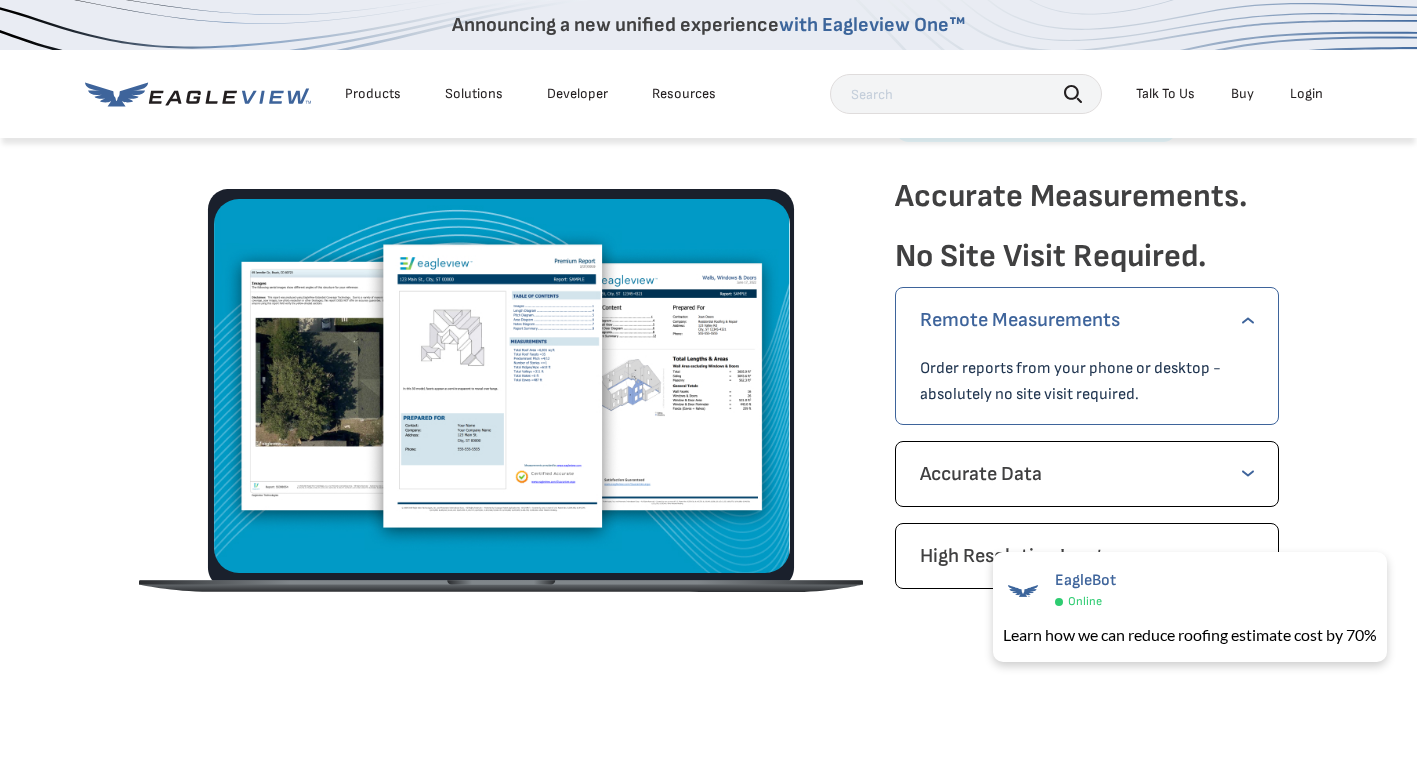 click on "Remote Measurements
Order reports from your phone or desktop - absolutely no site visit required." at bounding box center [1087, 356] 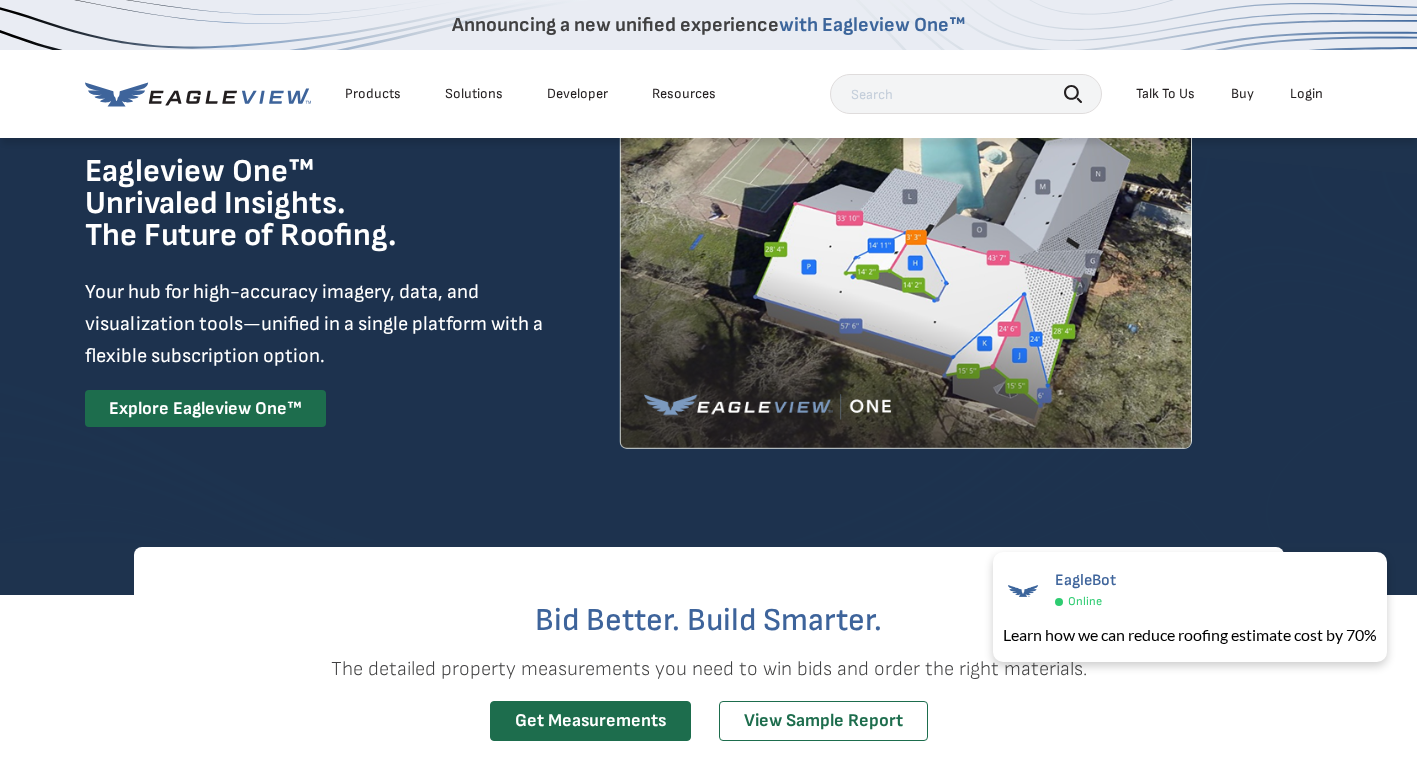scroll, scrollTop: 0, scrollLeft: 0, axis: both 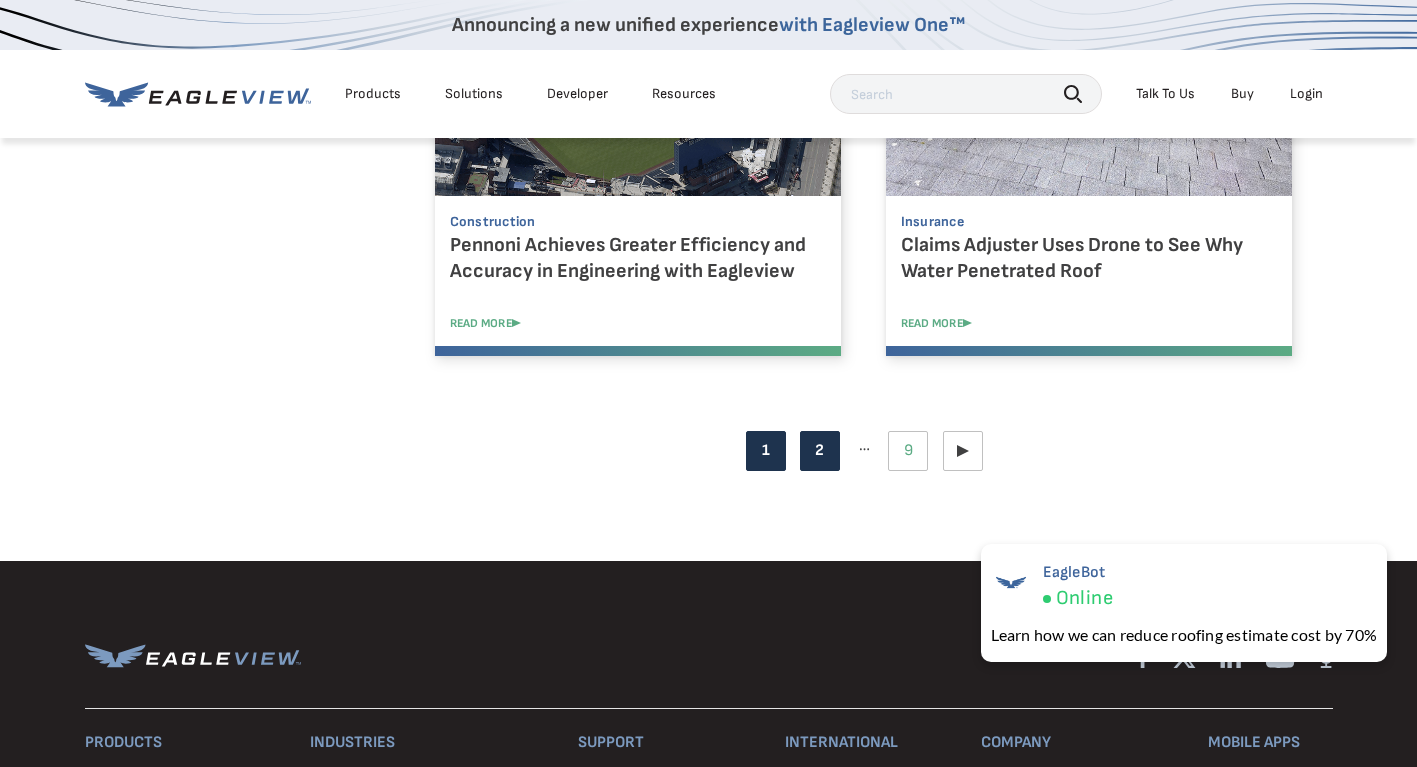 click on "Page  2" at bounding box center (820, 451) 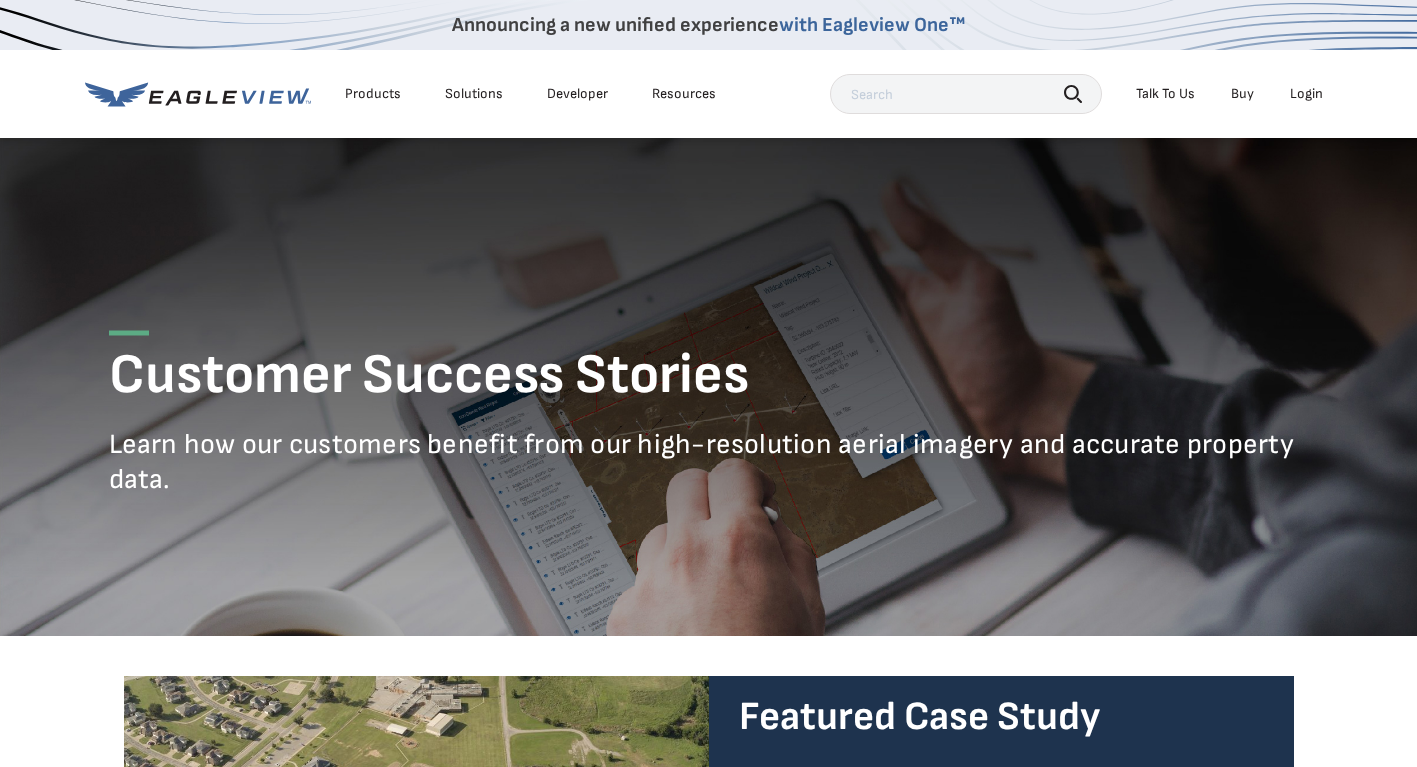 scroll, scrollTop: 0, scrollLeft: 0, axis: both 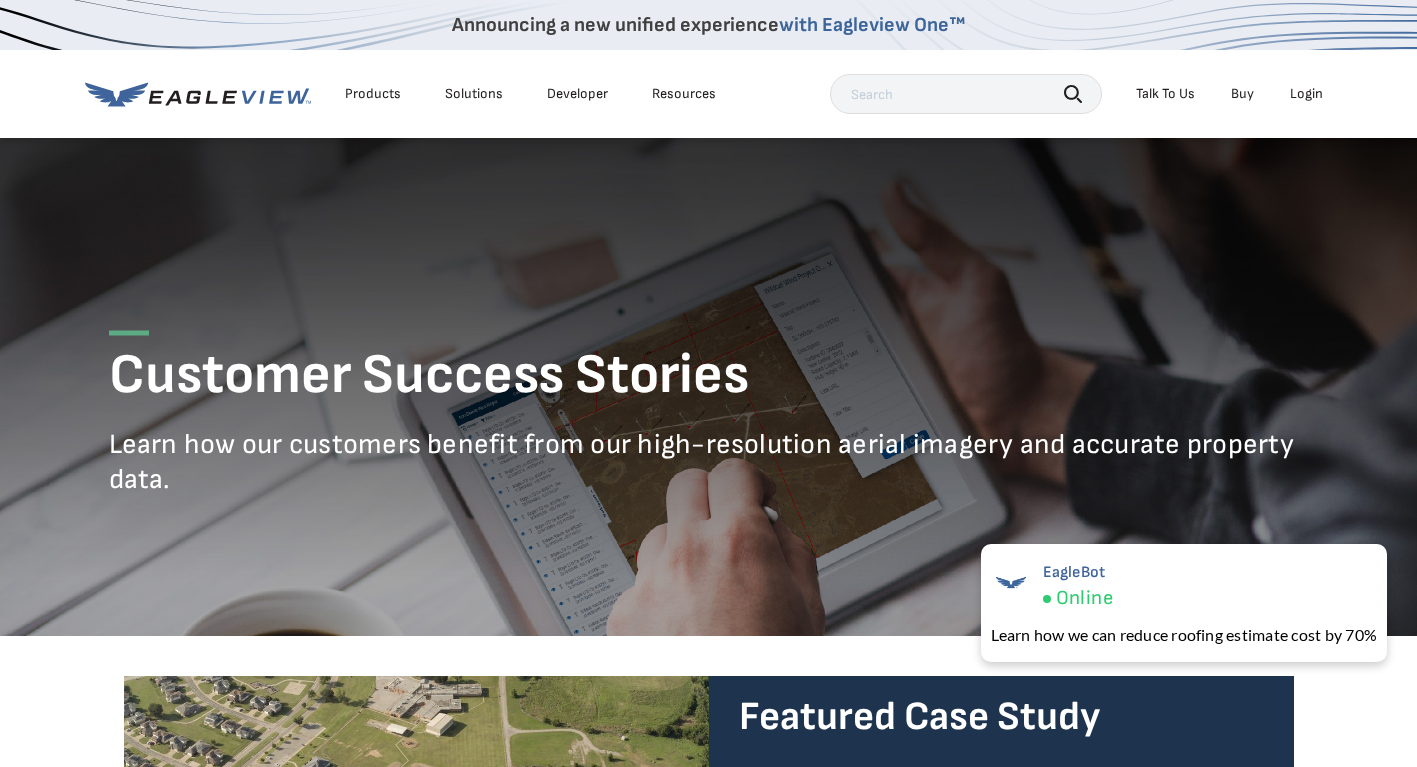click on "Solutions" at bounding box center (474, 94) 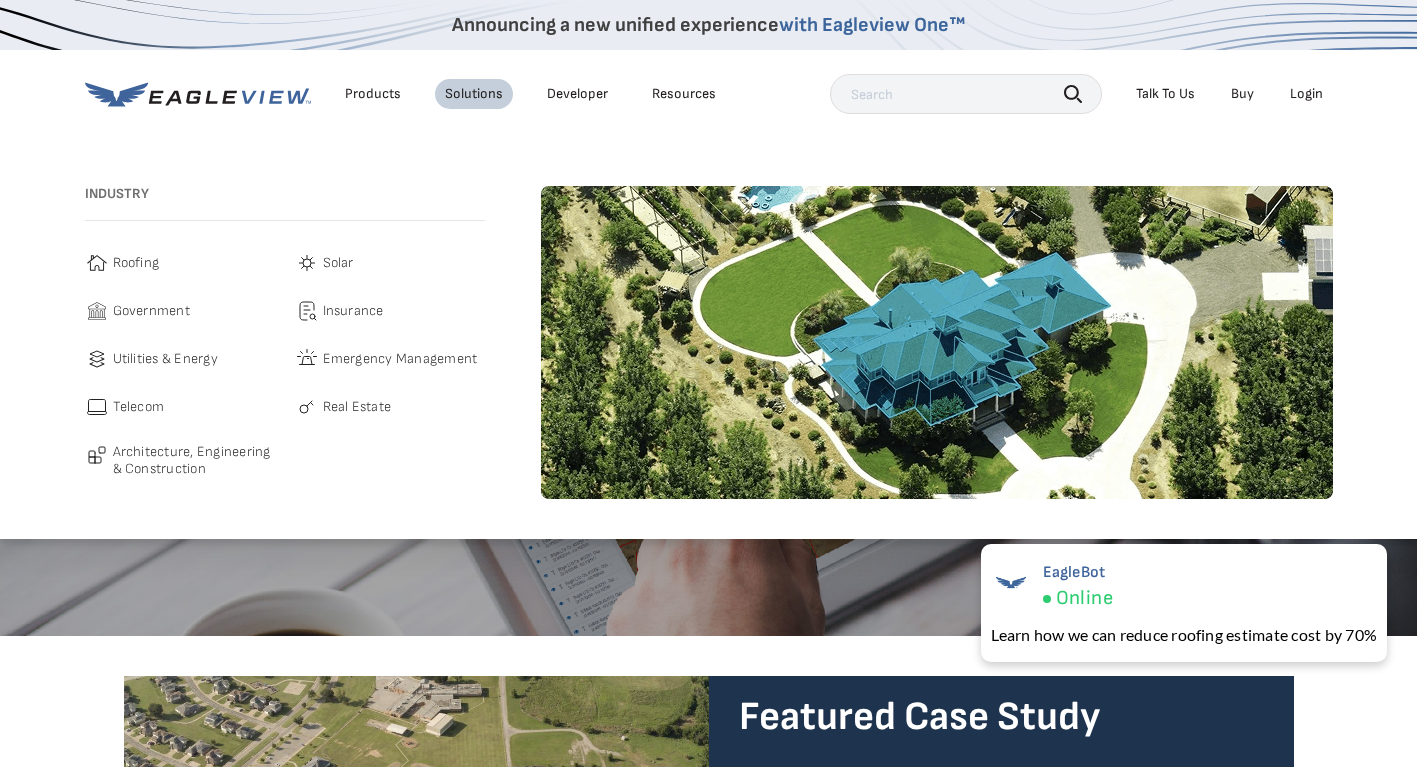 click on "Roofing" at bounding box center [136, 263] 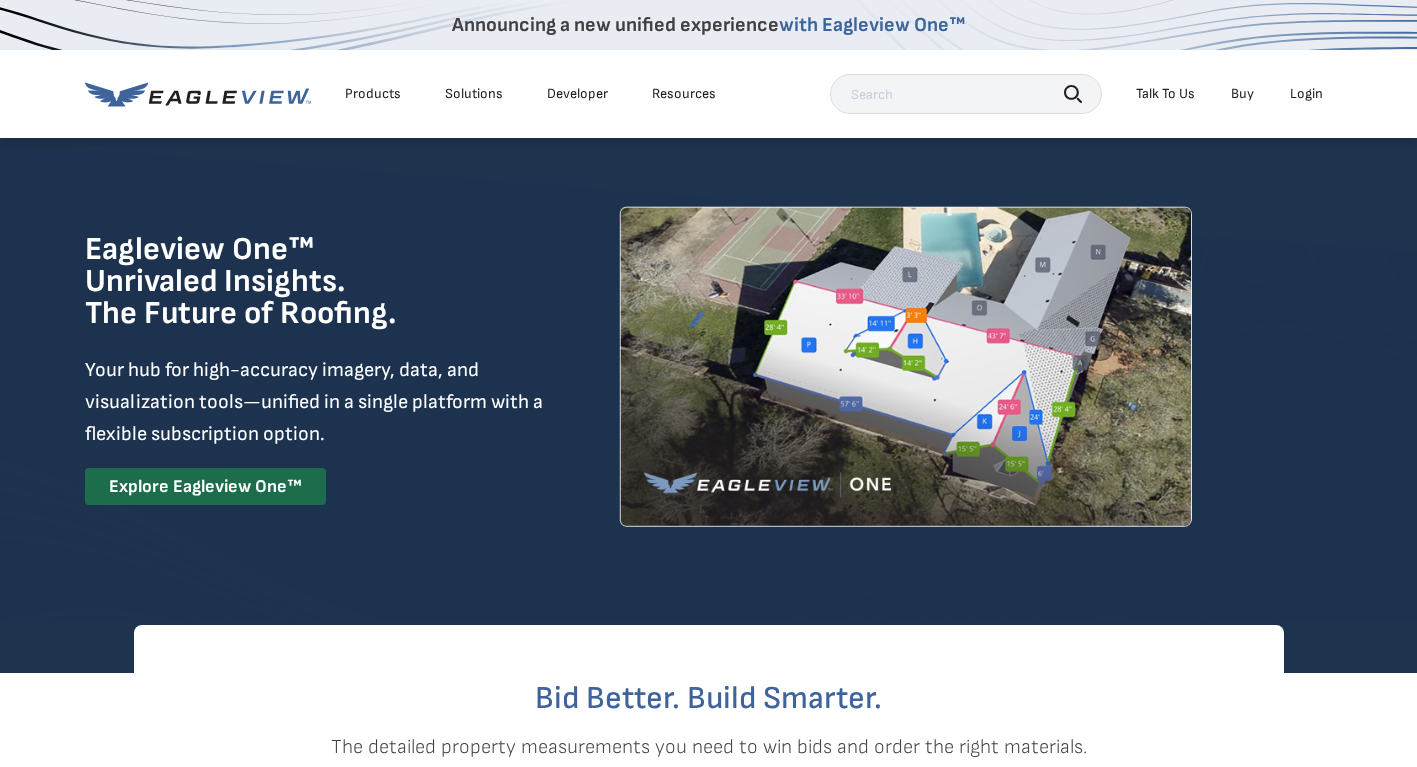 scroll, scrollTop: 0, scrollLeft: 0, axis: both 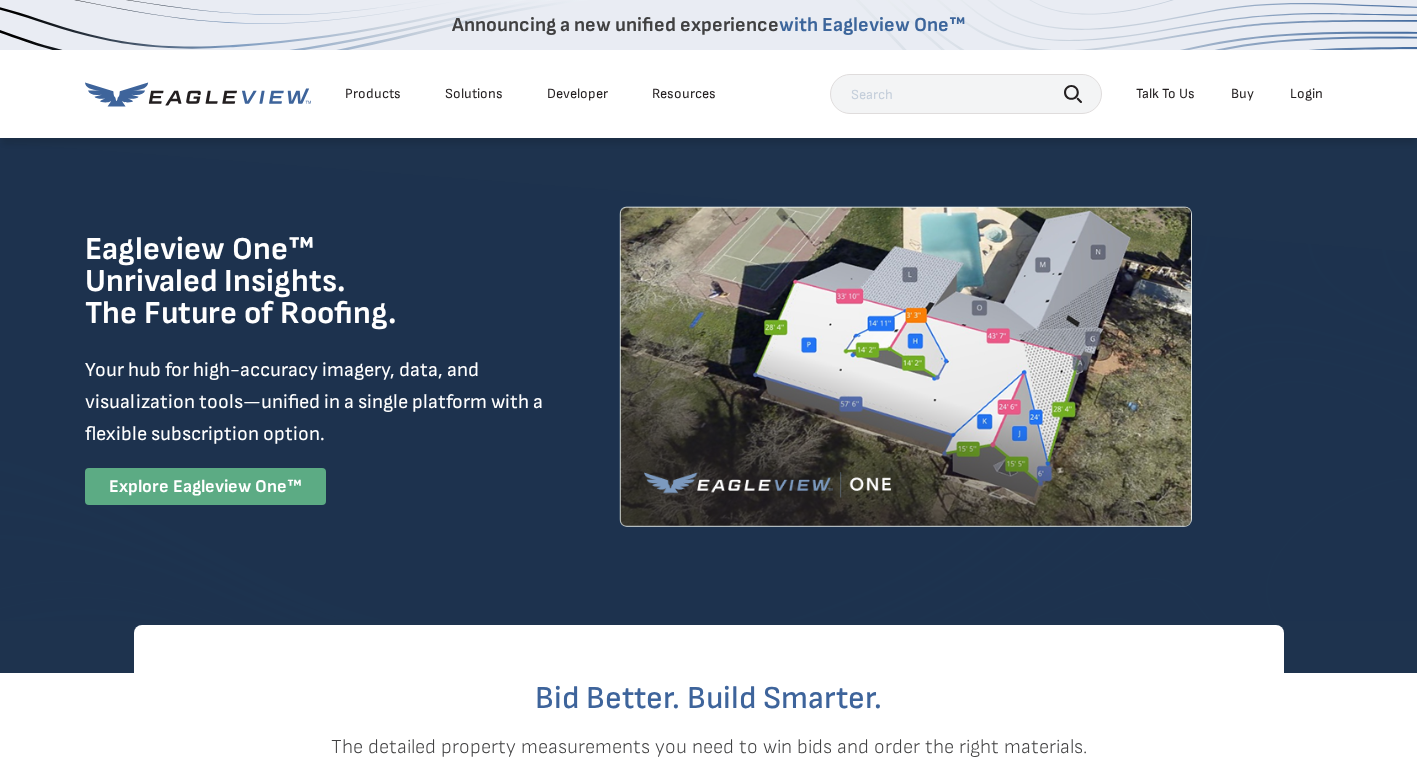 click on "Explore Eagleview One™" at bounding box center [205, 486] 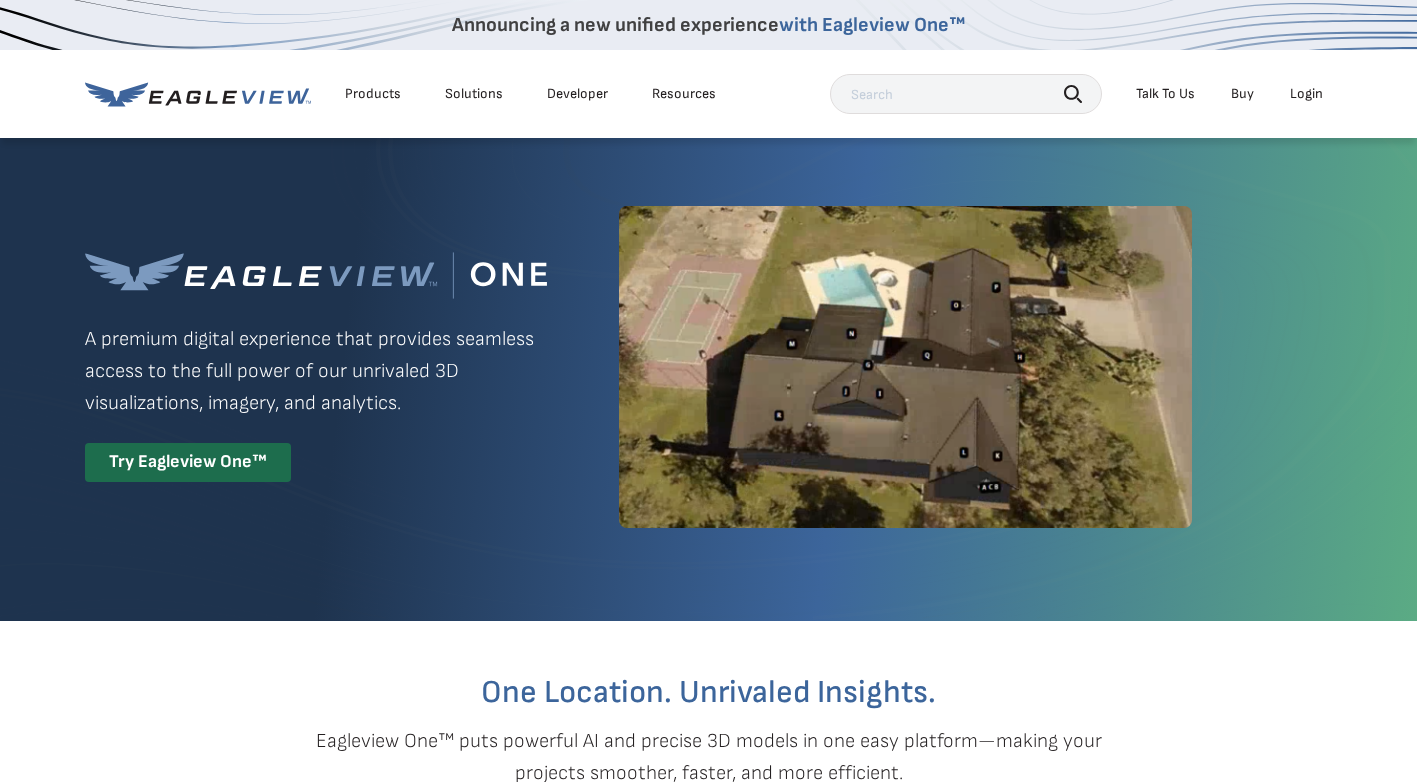 scroll, scrollTop: 0, scrollLeft: 0, axis: both 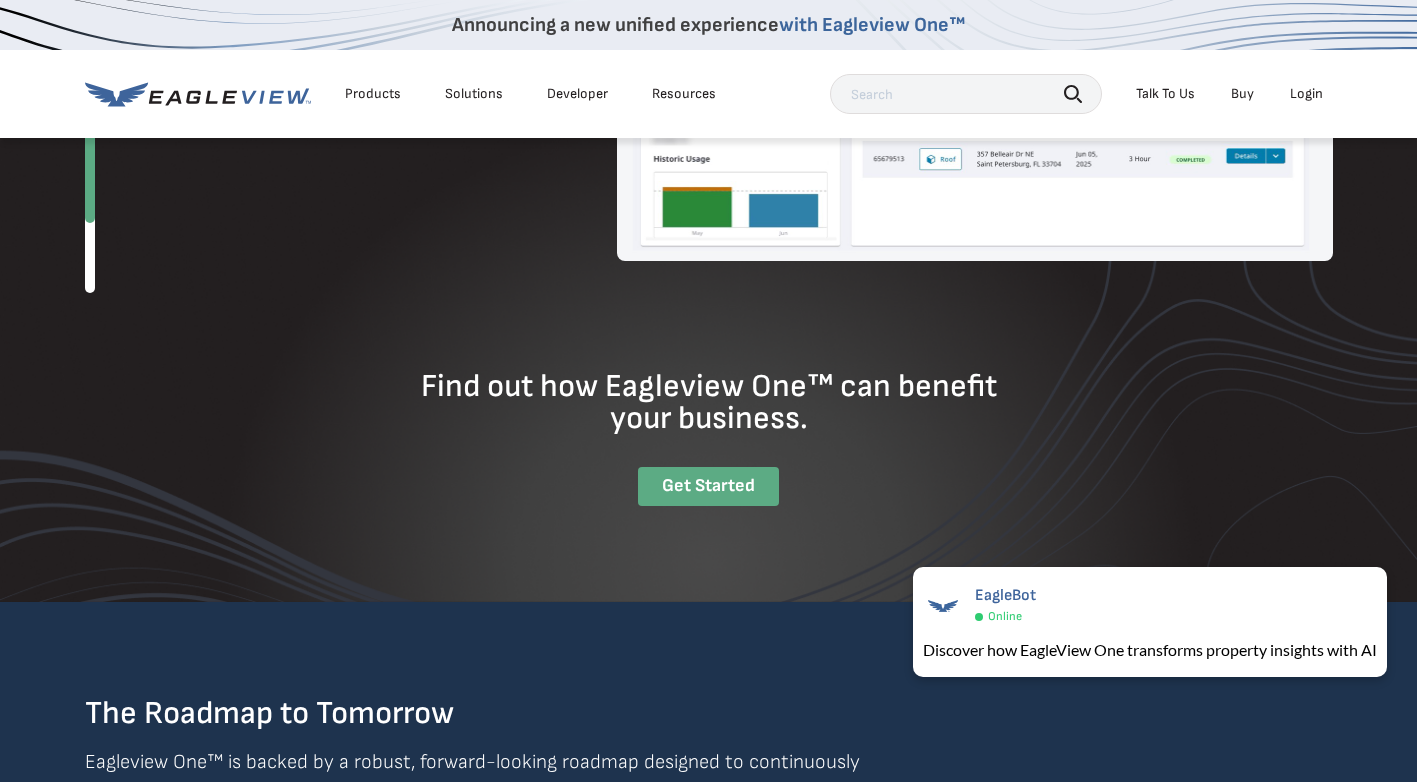 click on "Get Started" at bounding box center [708, 486] 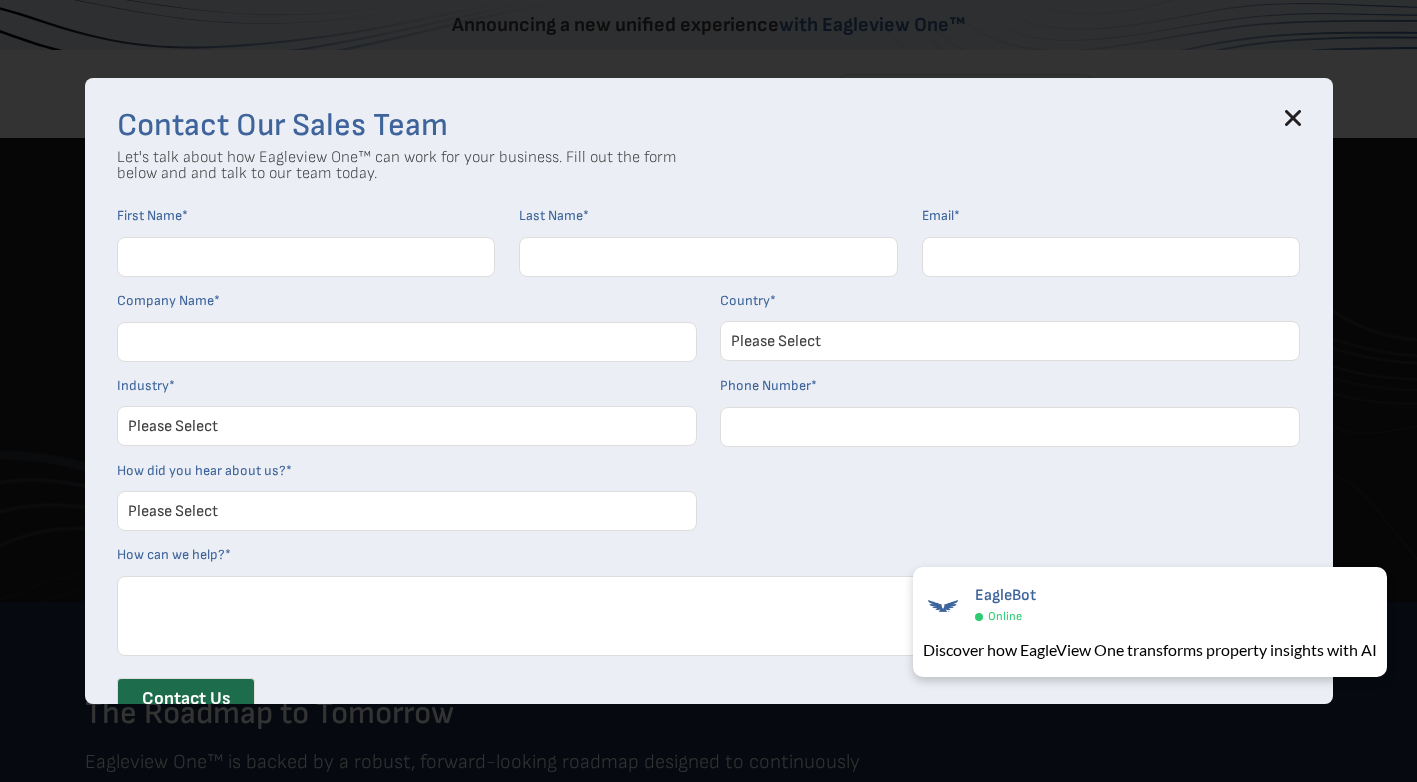 click 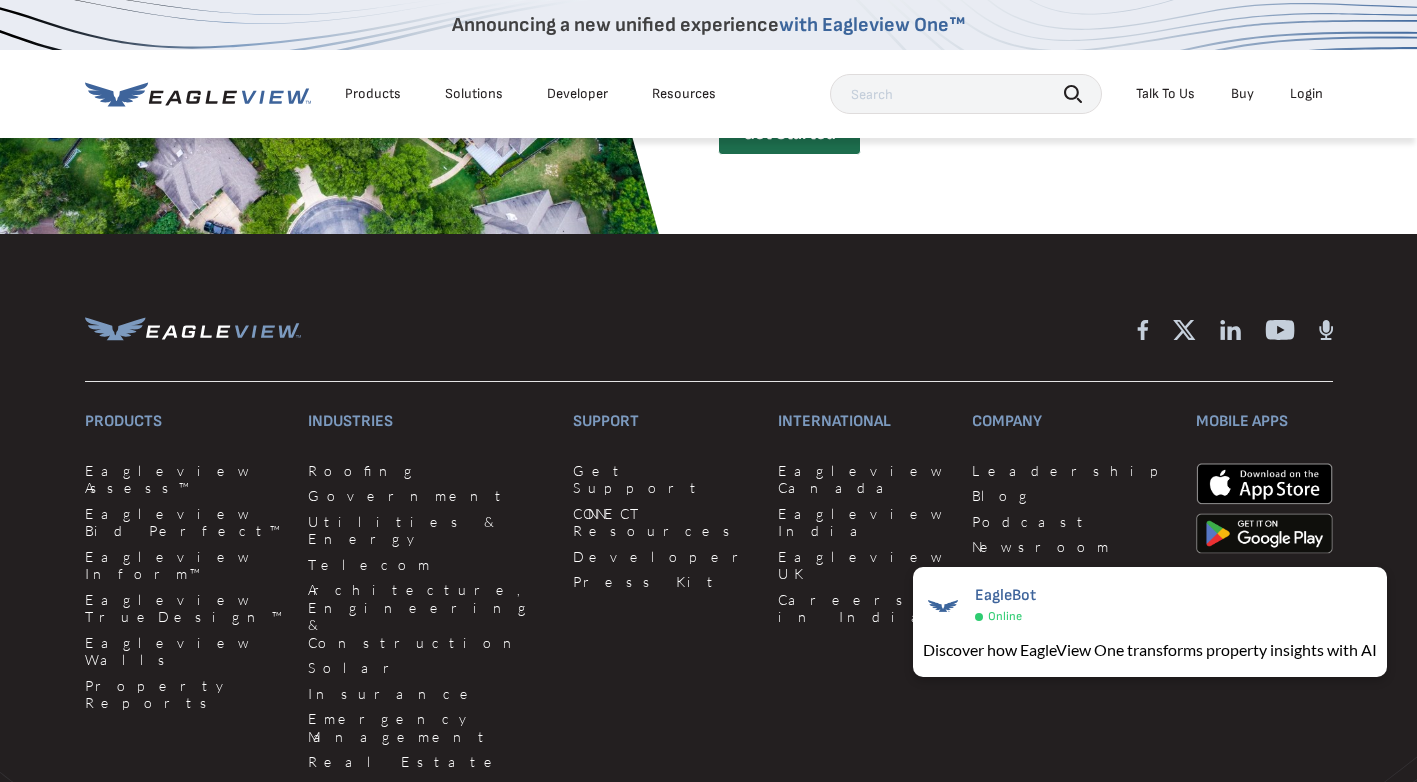 scroll, scrollTop: 4000, scrollLeft: 0, axis: vertical 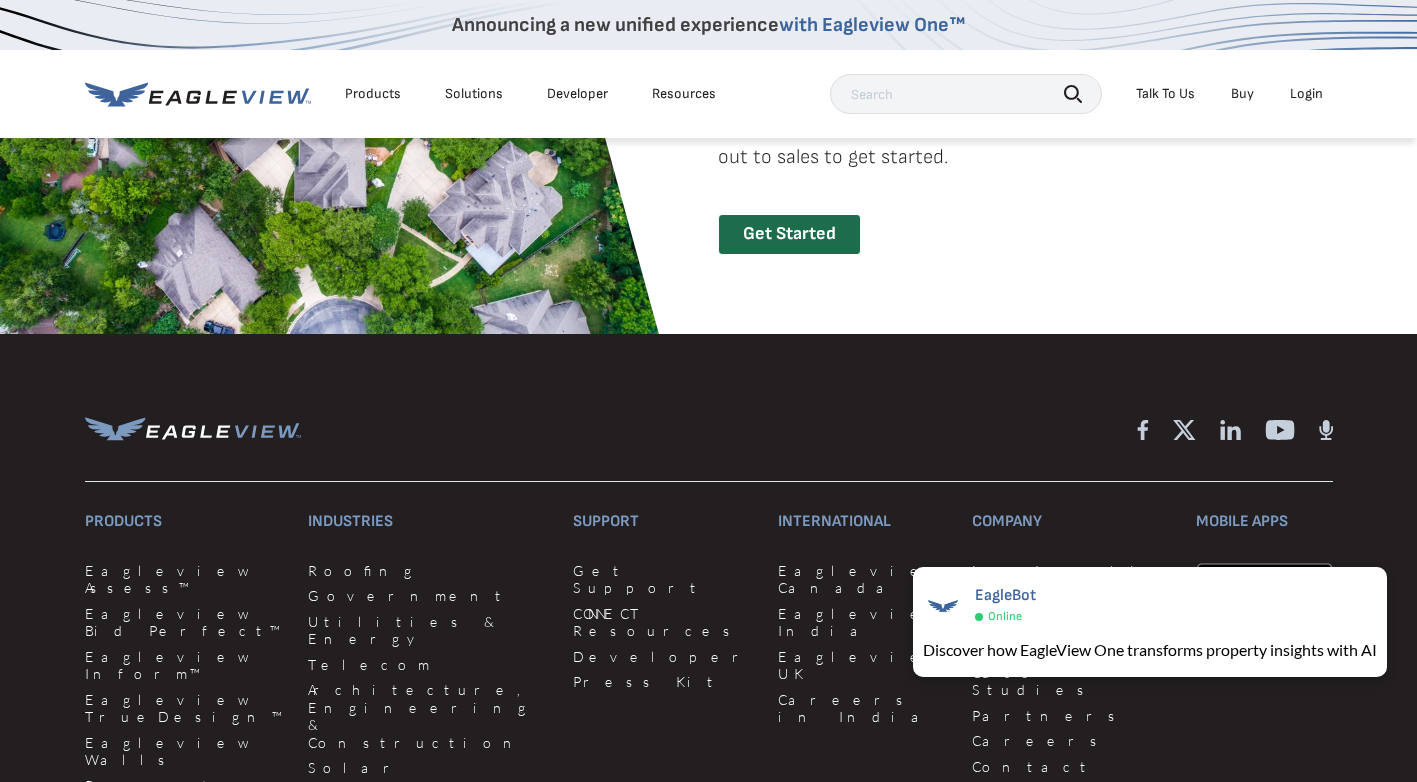 click on "Get Started" at bounding box center [789, 234] 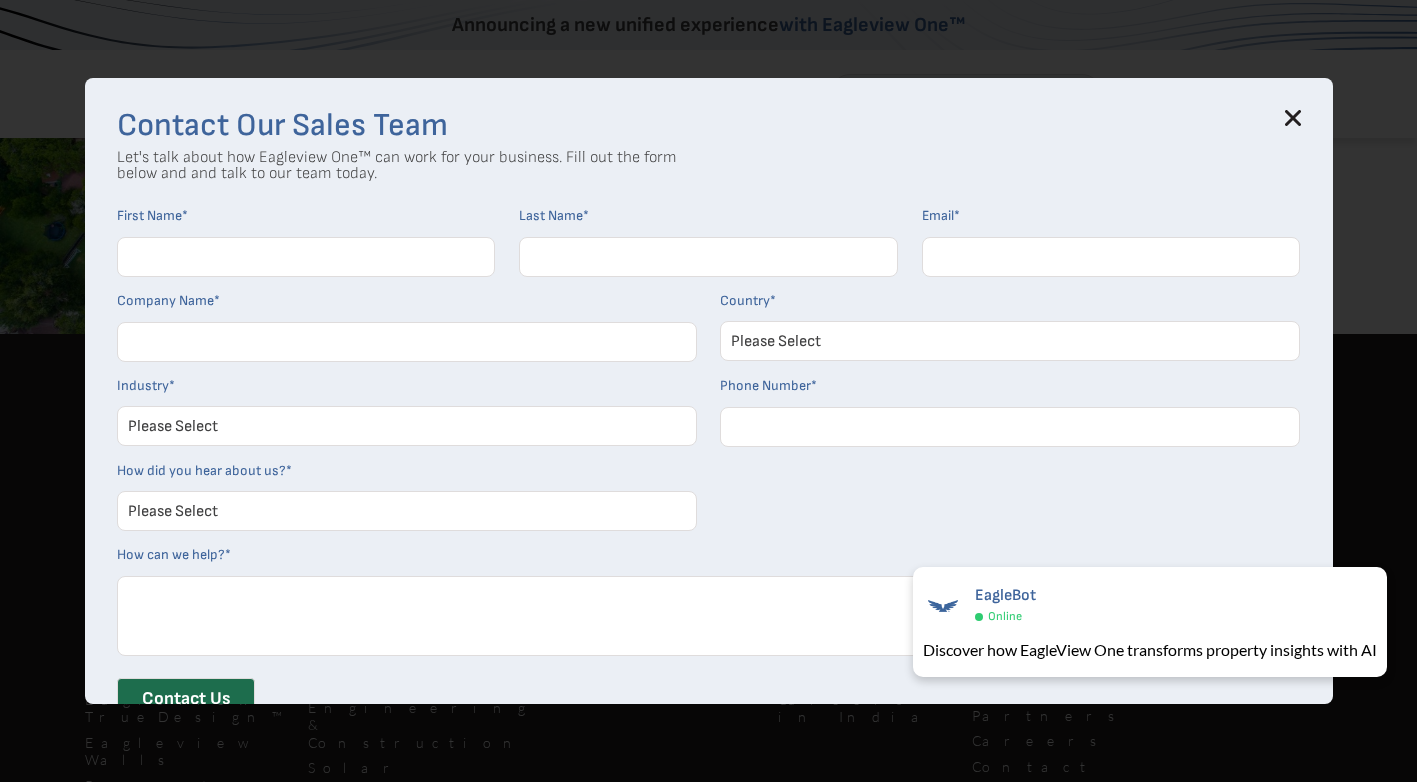 drag, startPoint x: 1302, startPoint y: 118, endPoint x: 1291, endPoint y: 120, distance: 11.18034 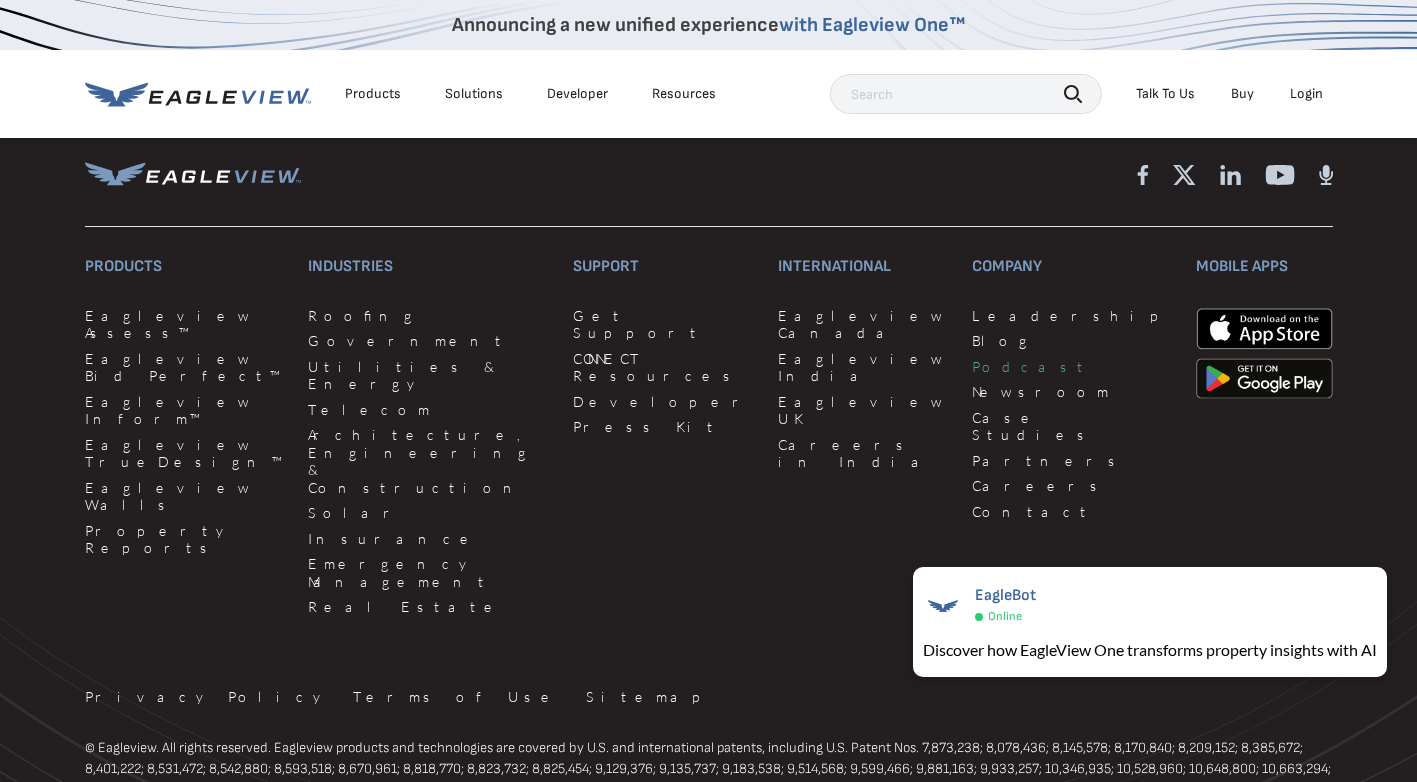 scroll, scrollTop: 4300, scrollLeft: 0, axis: vertical 